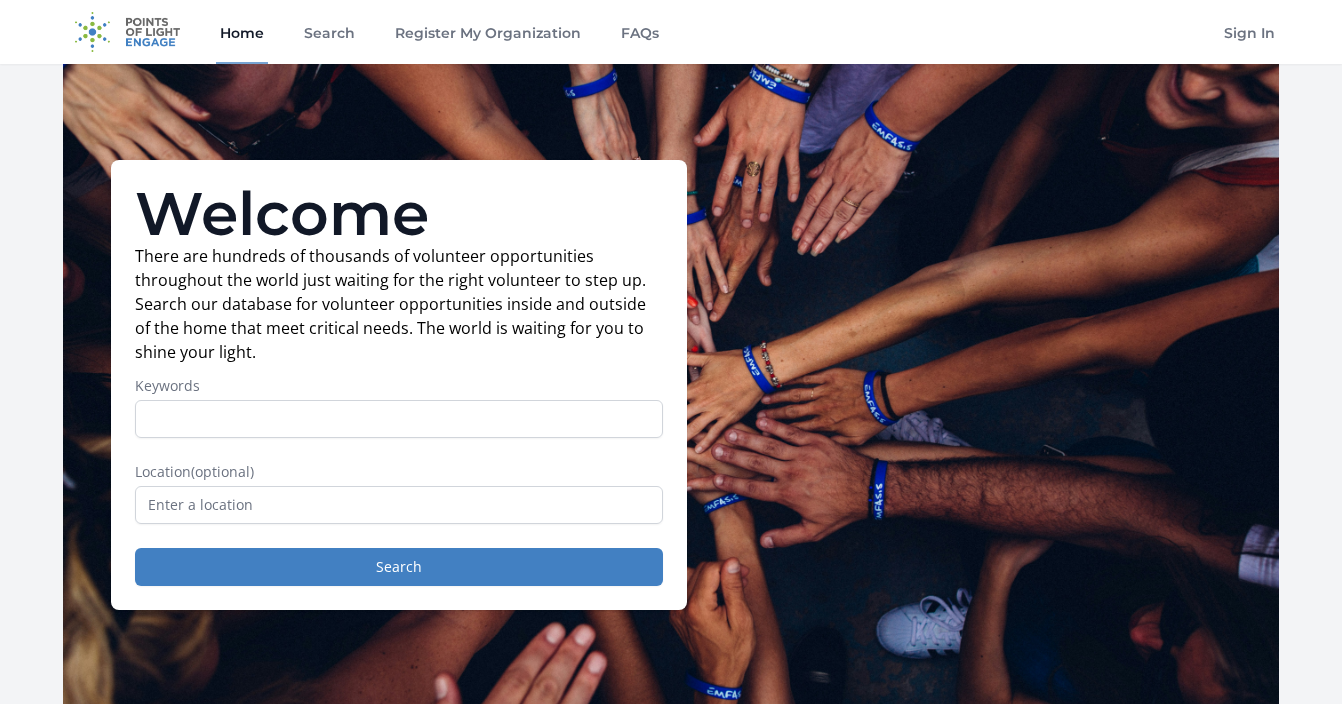 scroll, scrollTop: 0, scrollLeft: 0, axis: both 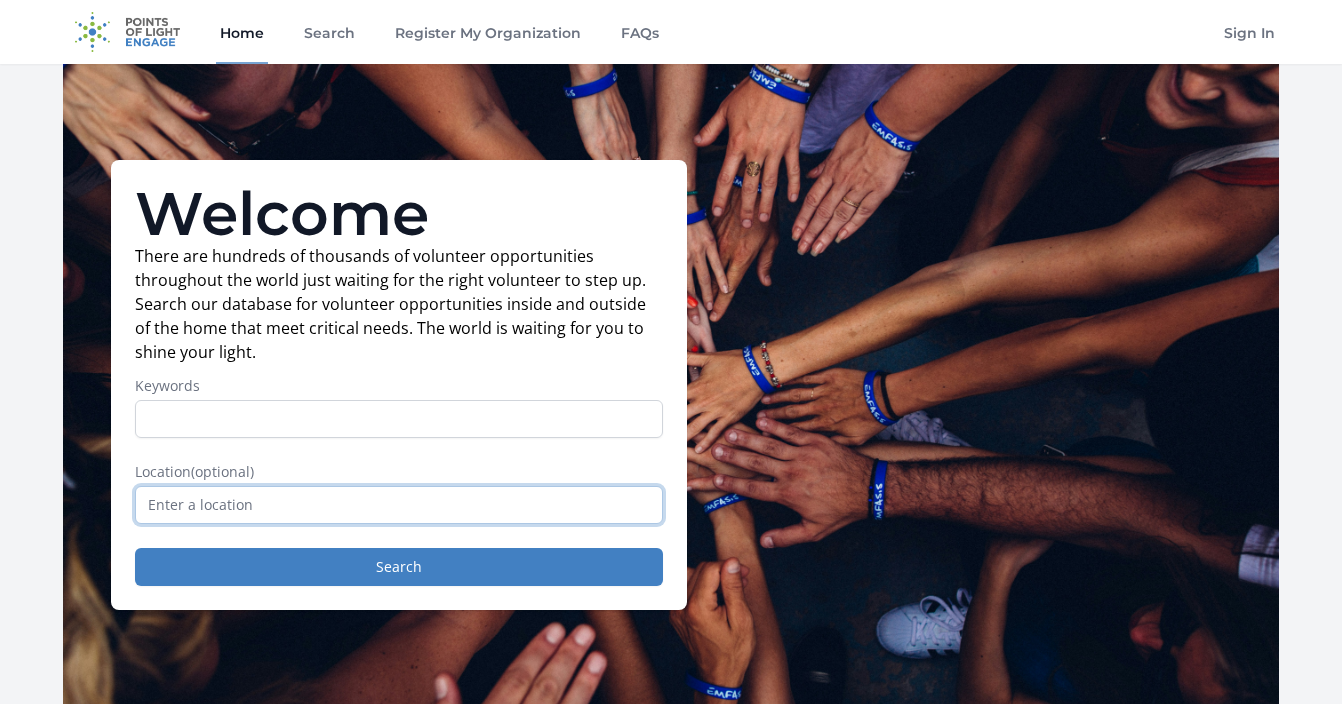 click at bounding box center (399, 505) 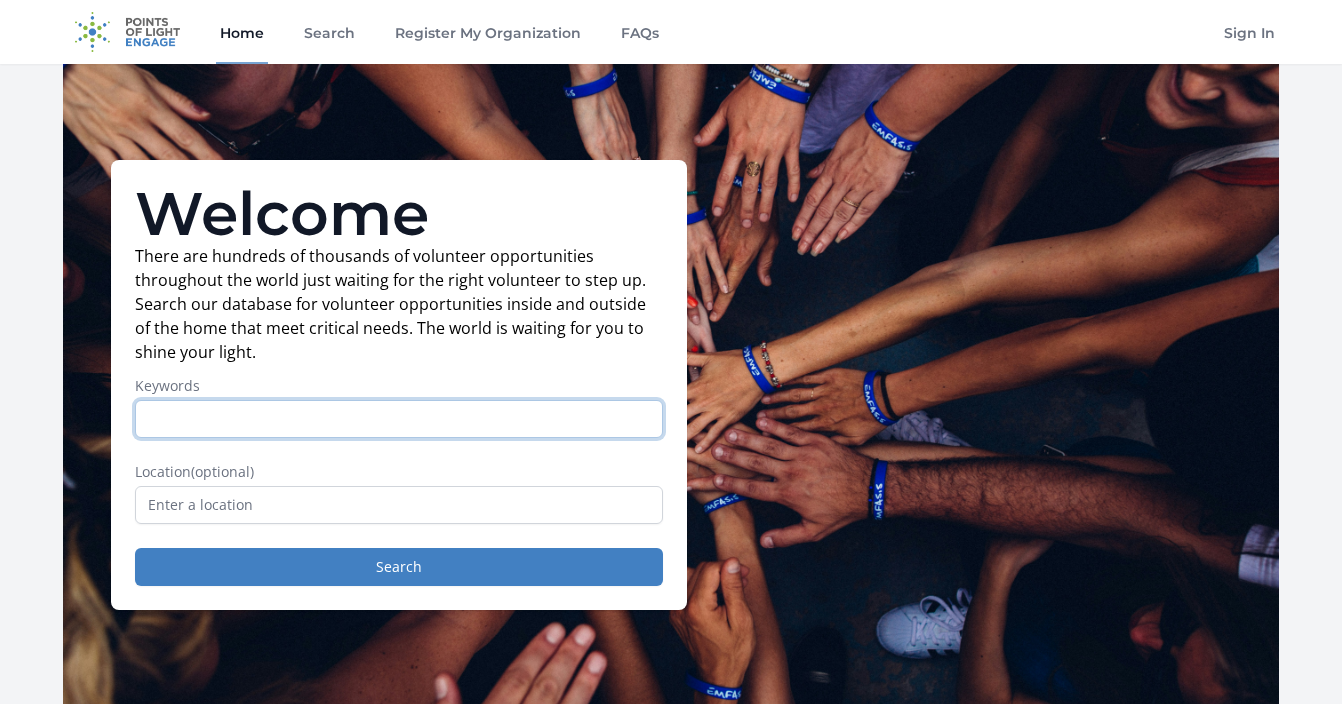 click on "Keywords" at bounding box center [399, 419] 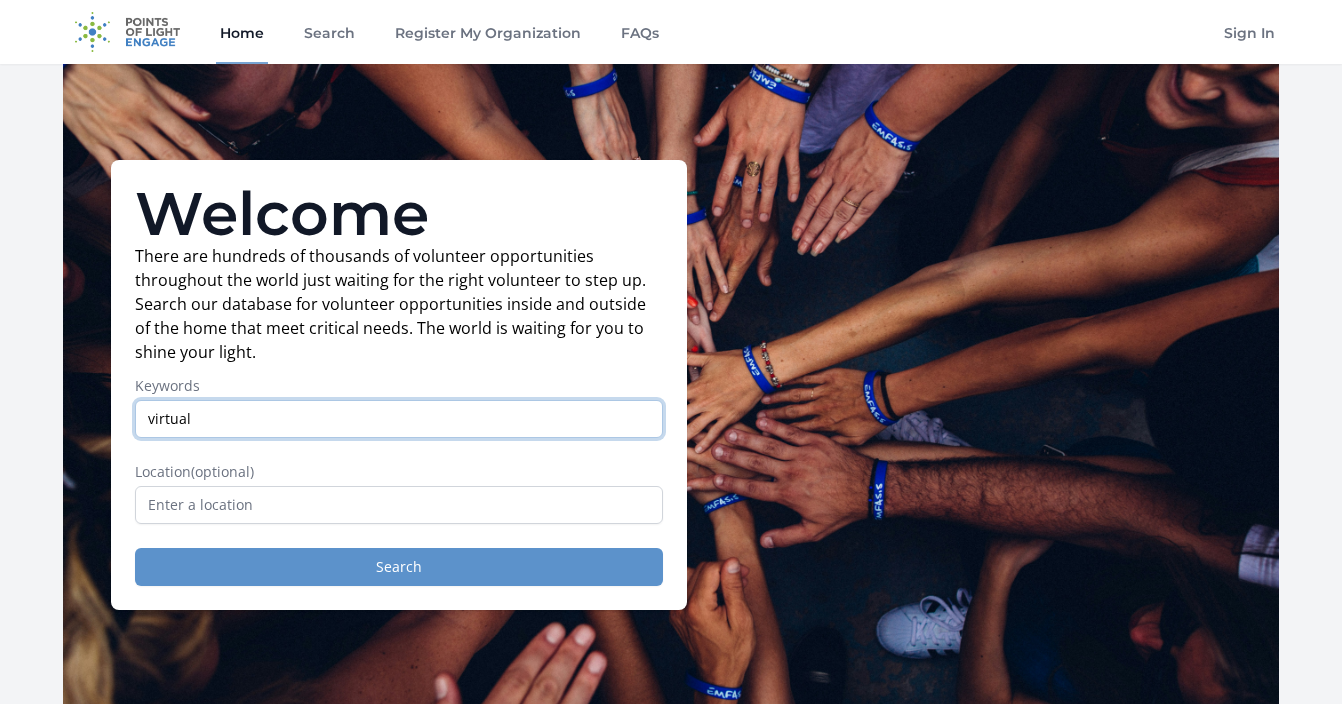 type on "virtual" 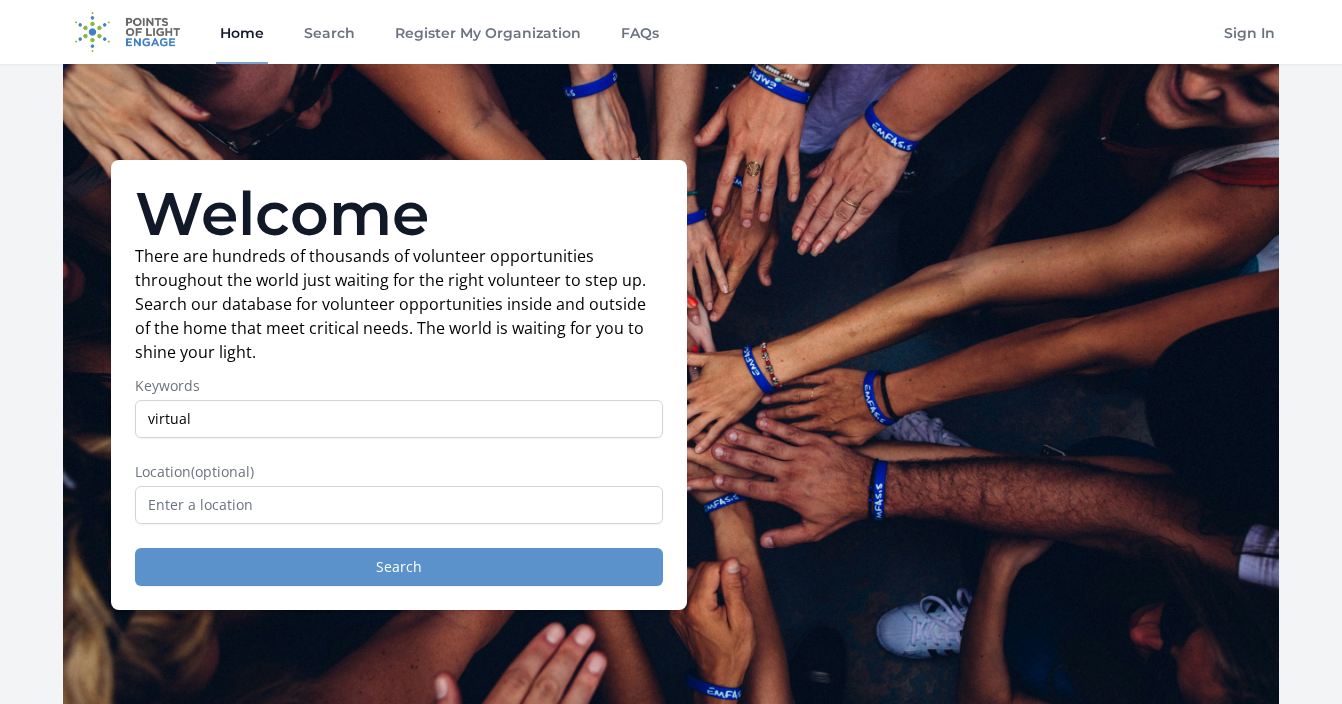 click on "Search" at bounding box center (399, 567) 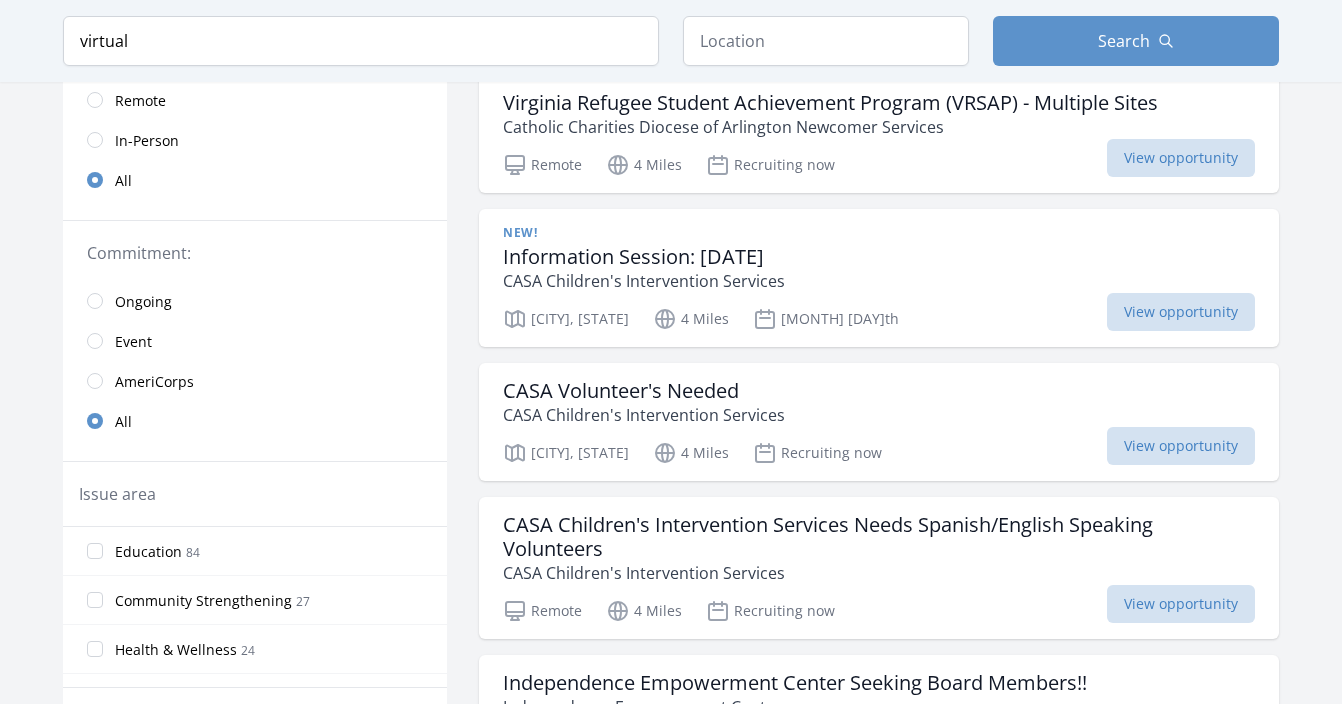 scroll, scrollTop: 390, scrollLeft: 0, axis: vertical 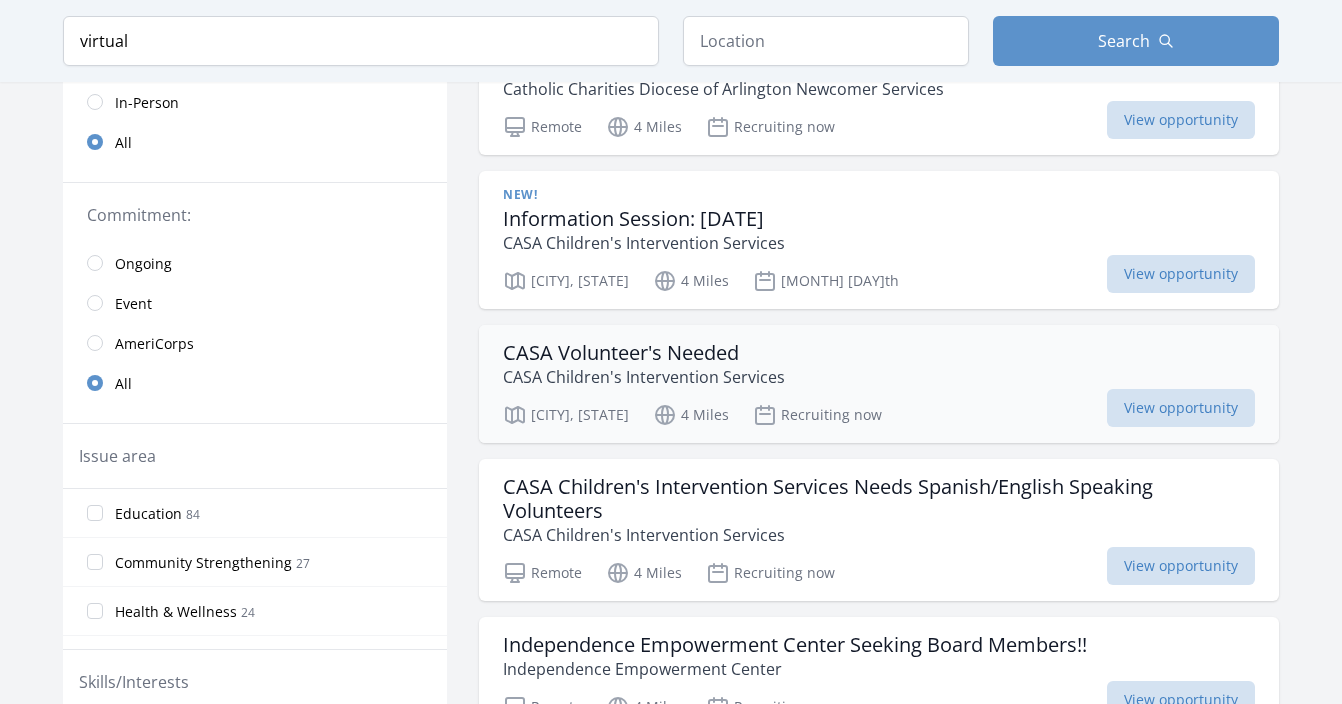 click on "CASA Volunteer's Needed
CASA Children's Intervention Services" at bounding box center (879, 365) 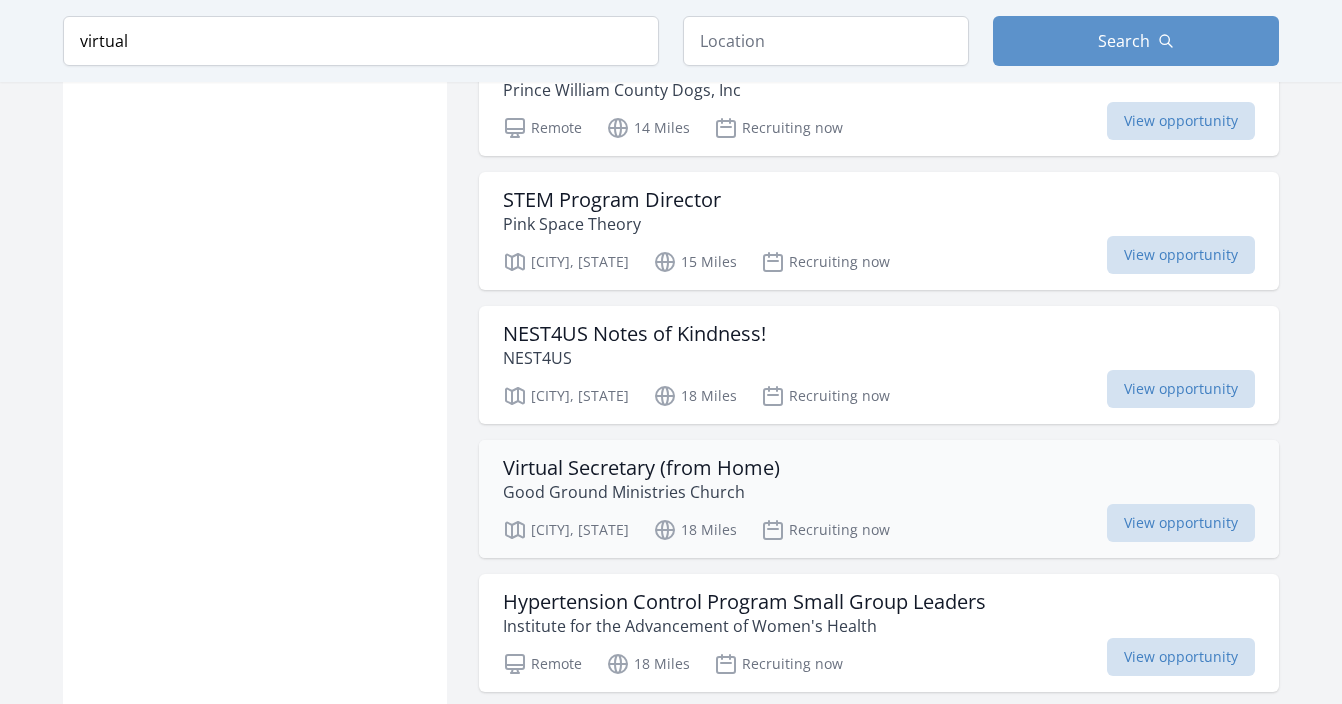 scroll, scrollTop: 2253, scrollLeft: 0, axis: vertical 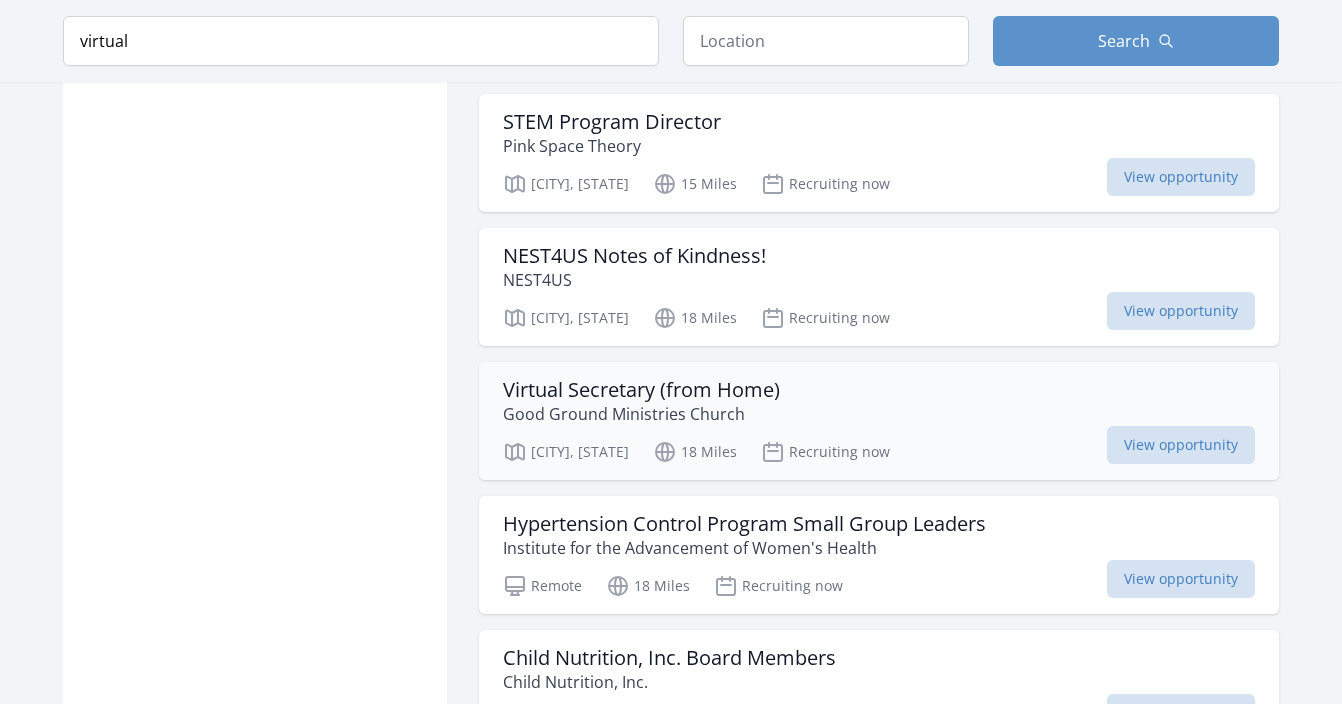 click on "Virtual Secretary (from Home)
Good Ground Ministries Church" at bounding box center (879, 402) 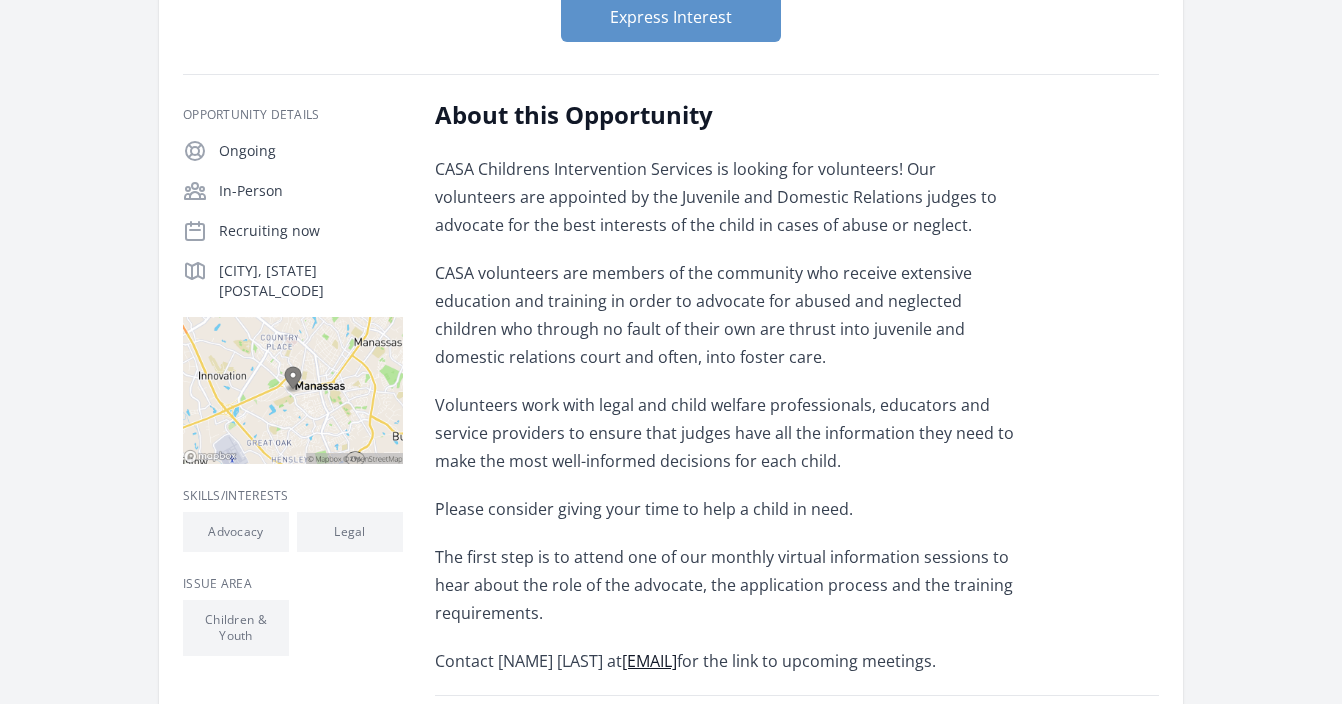 scroll, scrollTop: 411, scrollLeft: 0, axis: vertical 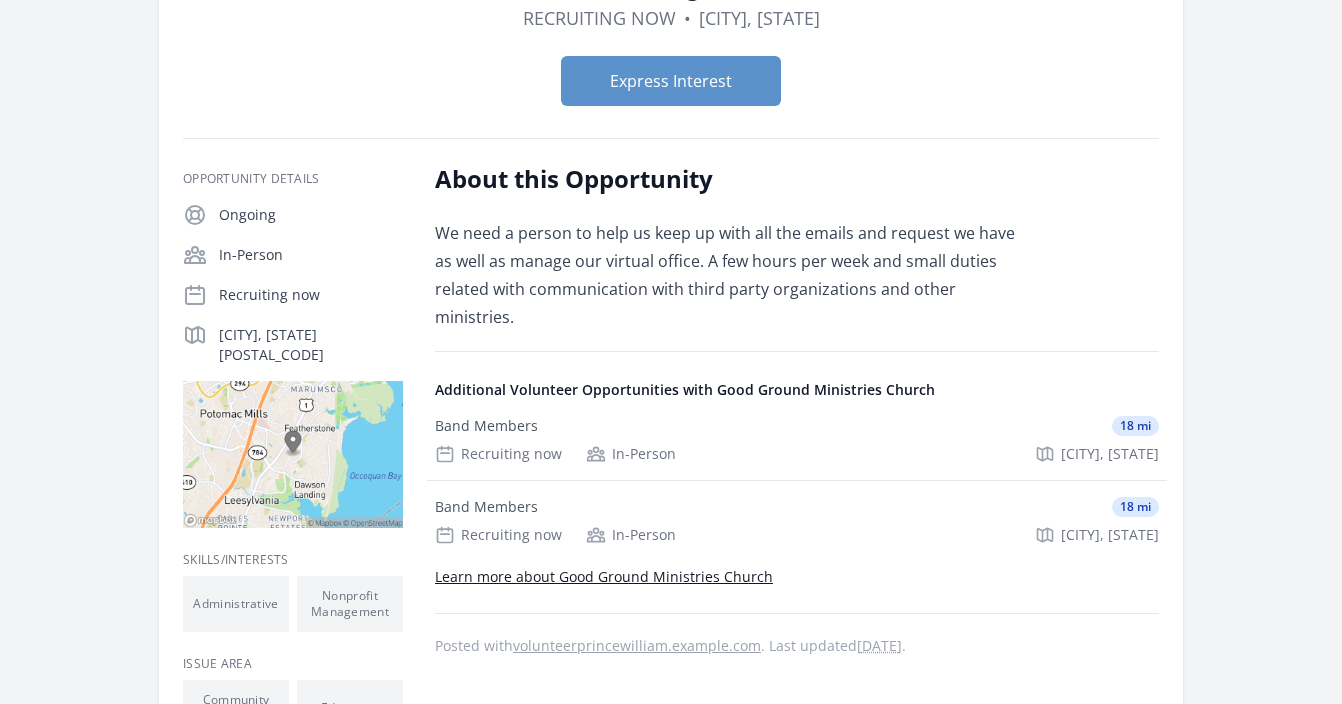 click on "Learn more about Good Ground Ministries Church" at bounding box center (604, 576) 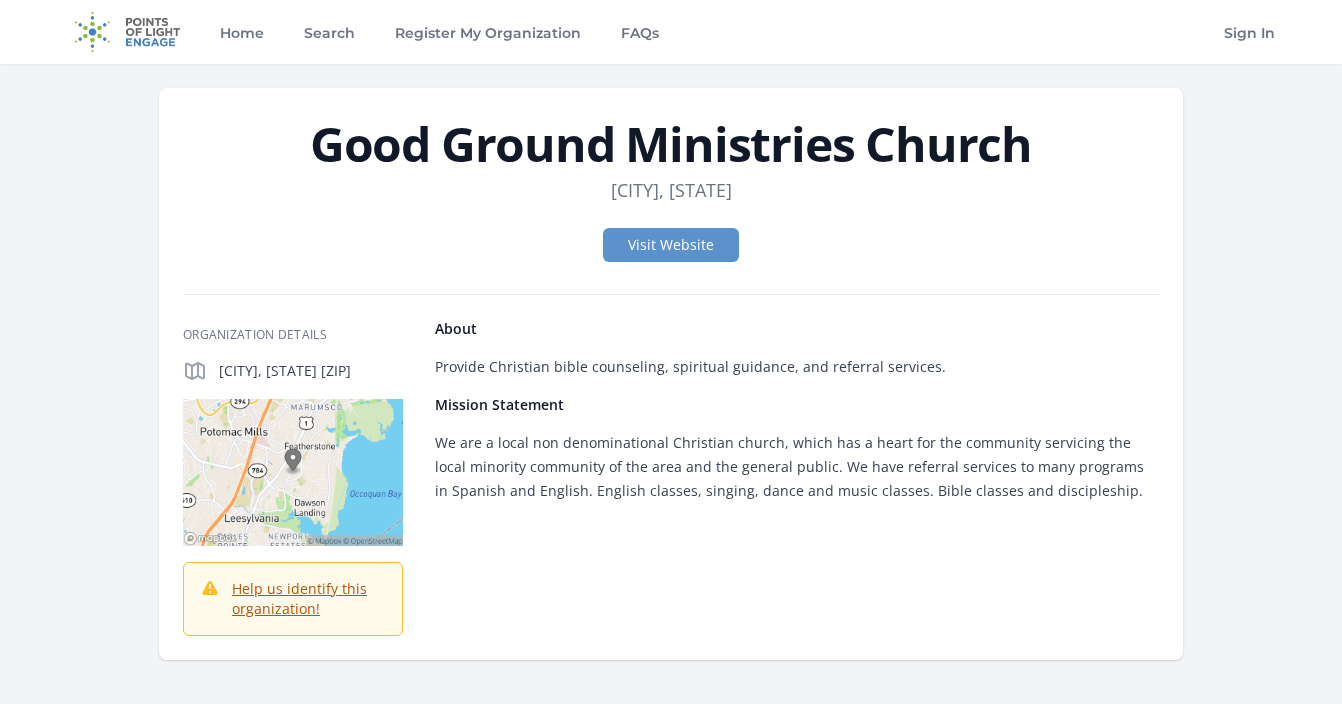scroll, scrollTop: 0, scrollLeft: 0, axis: both 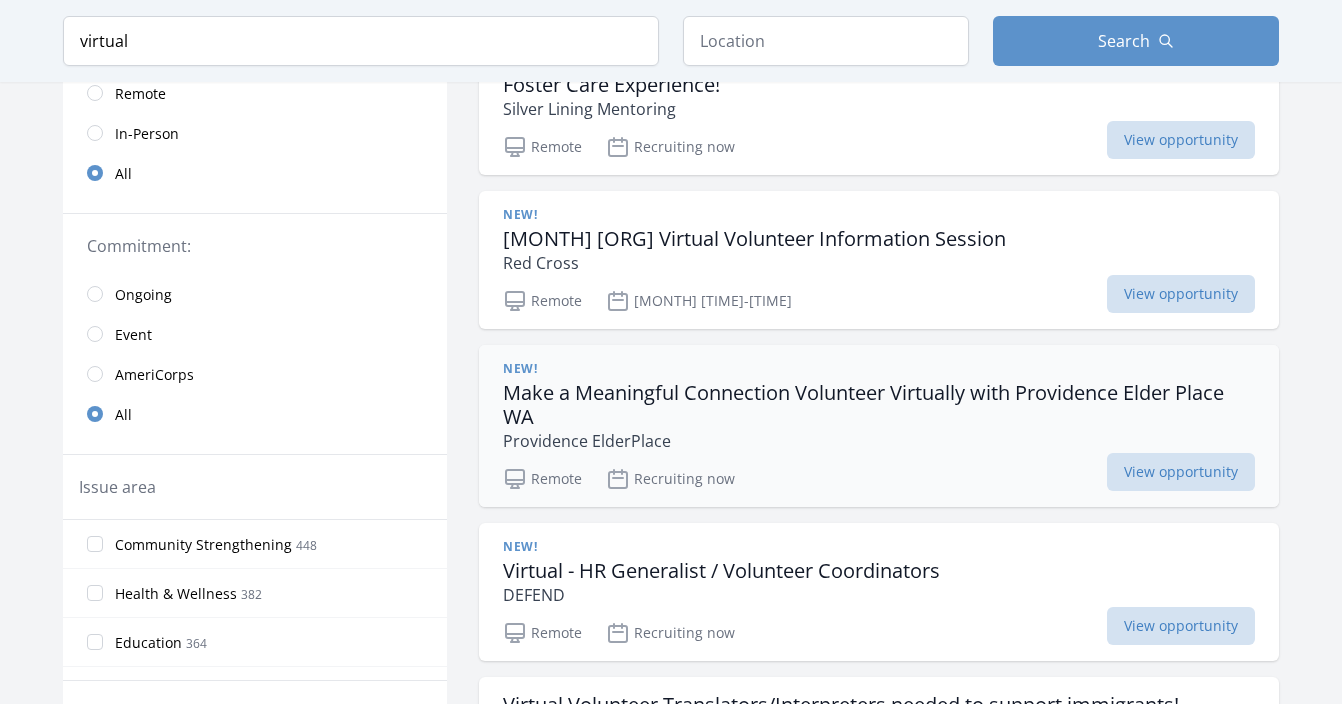 click on "Make a Meaningful Connection  Volunteer Virtually with Providence Elder Place WA" at bounding box center (879, 405) 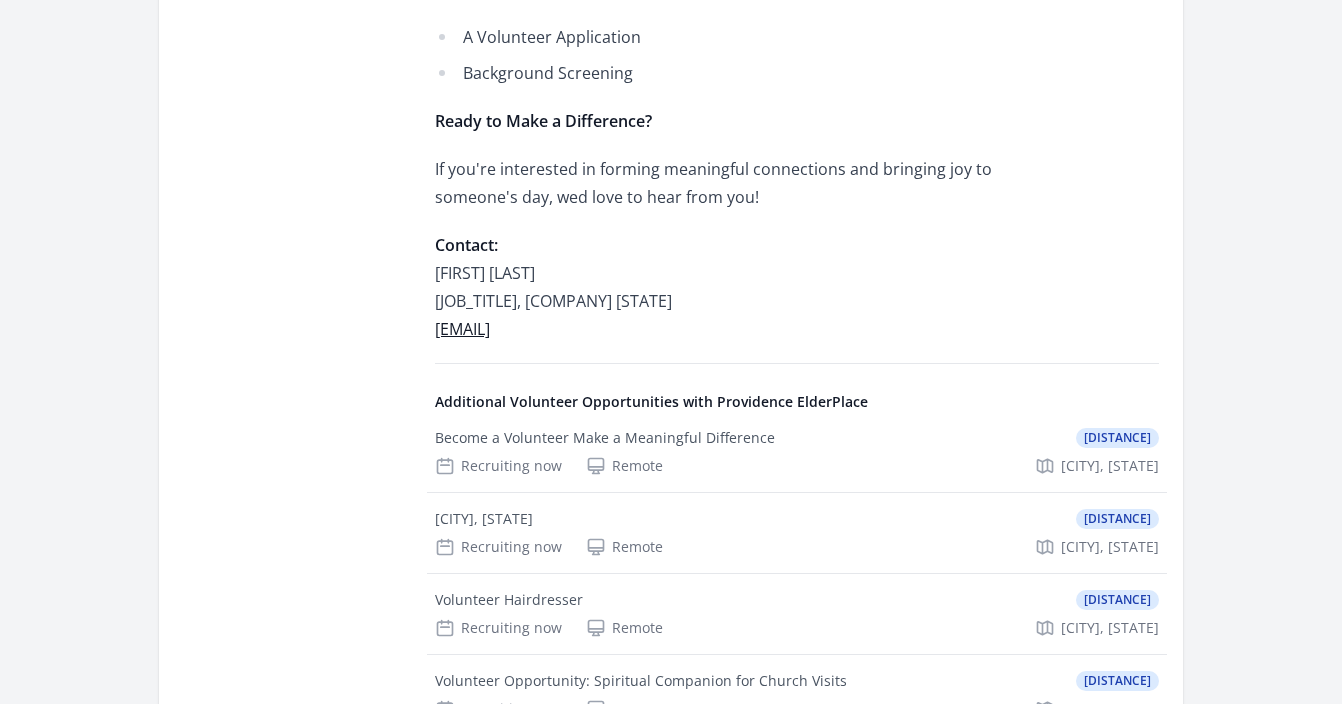 scroll, scrollTop: 1308, scrollLeft: 0, axis: vertical 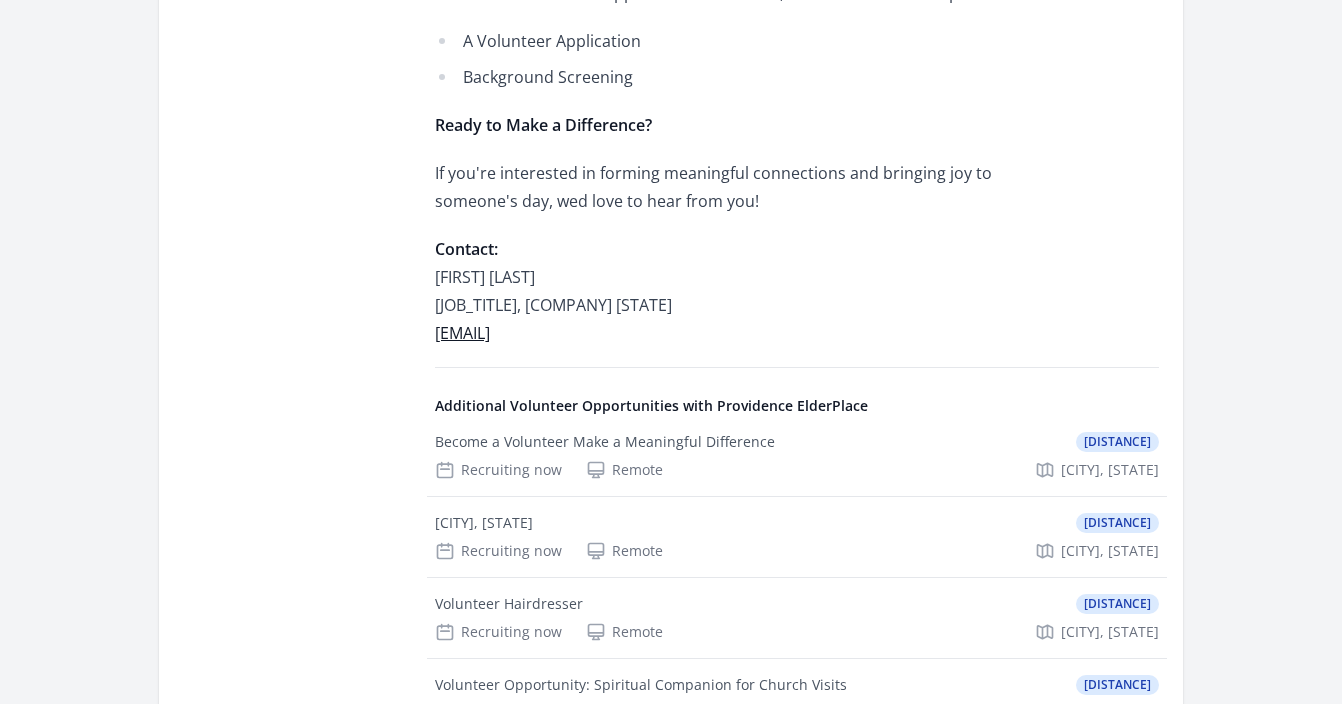 drag, startPoint x: 710, startPoint y: 379, endPoint x: 421, endPoint y: 367, distance: 289.24902 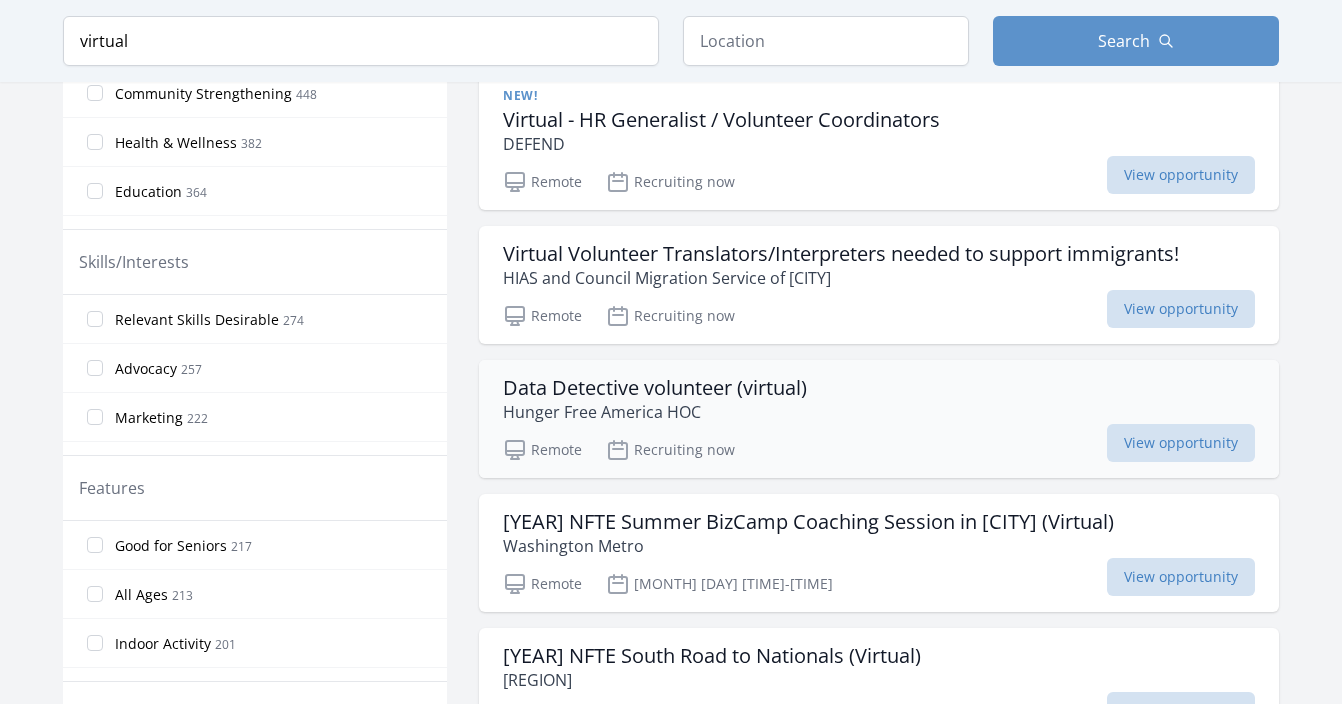 scroll, scrollTop: 763, scrollLeft: 0, axis: vertical 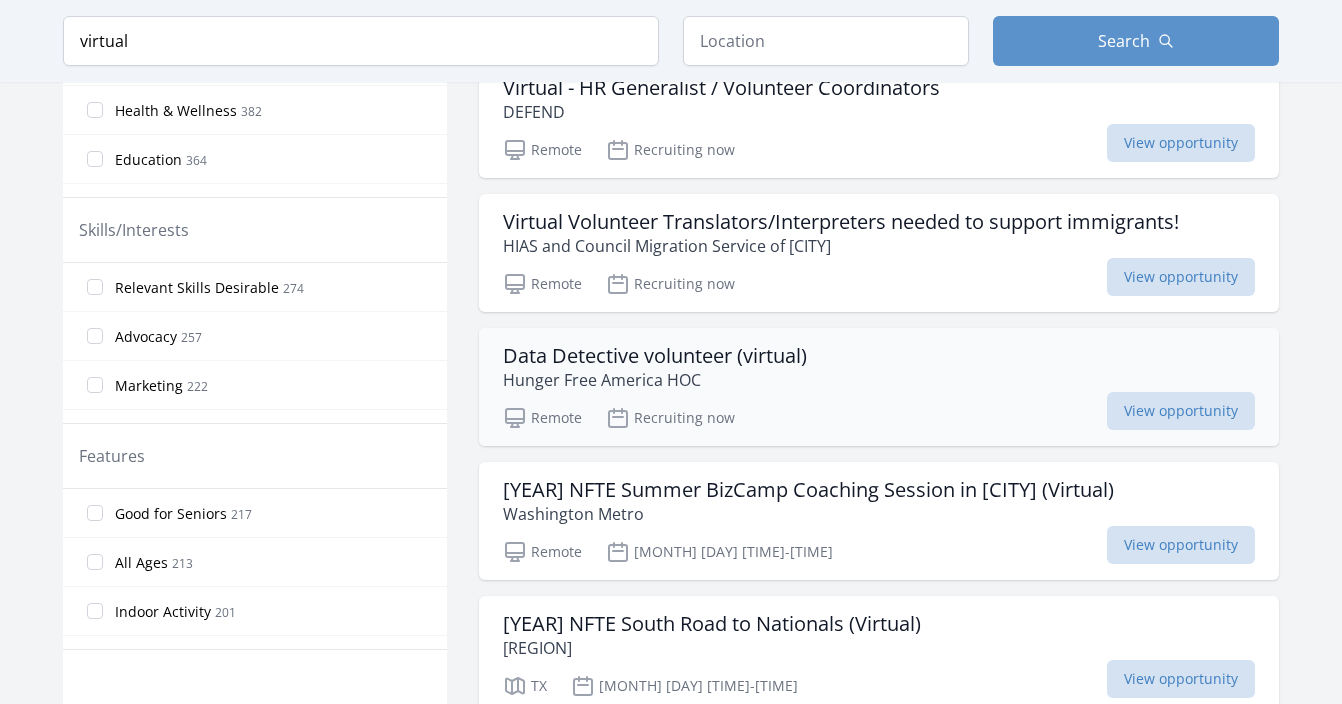 click on "Data Detective volunteer (virtual)" at bounding box center [655, 356] 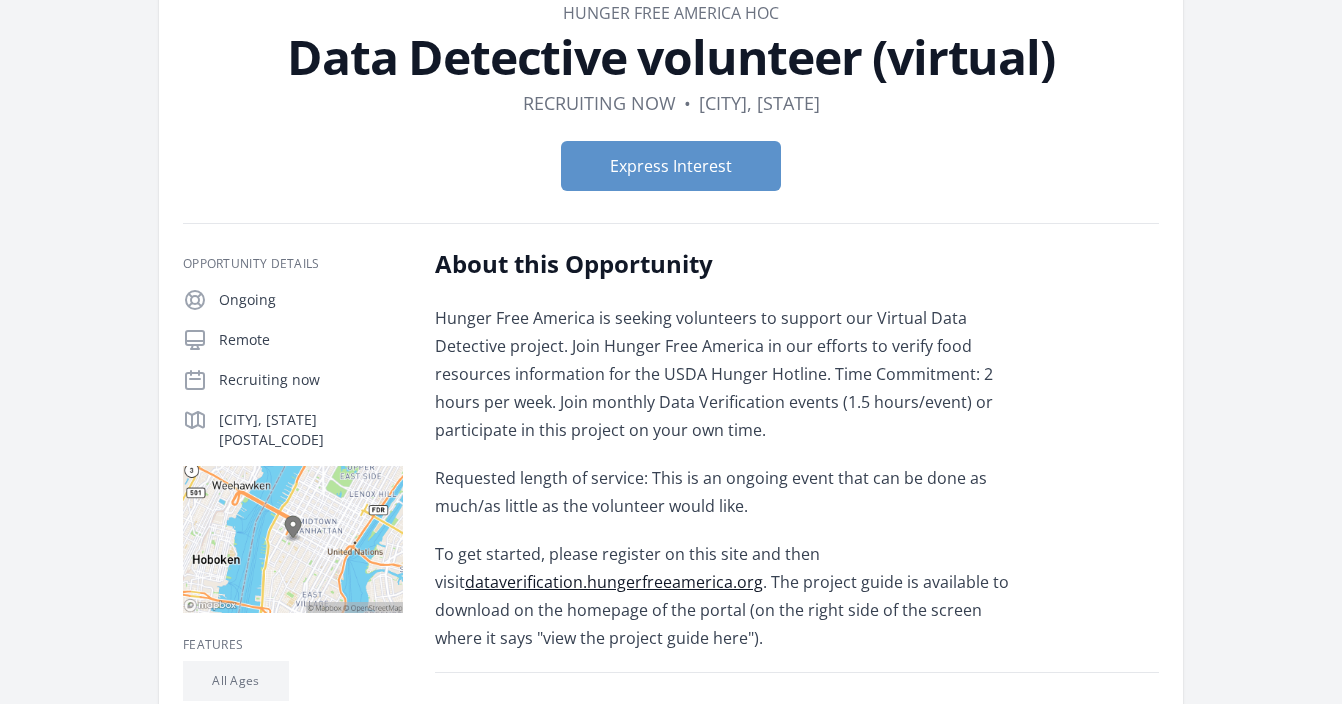 scroll, scrollTop: 0, scrollLeft: 0, axis: both 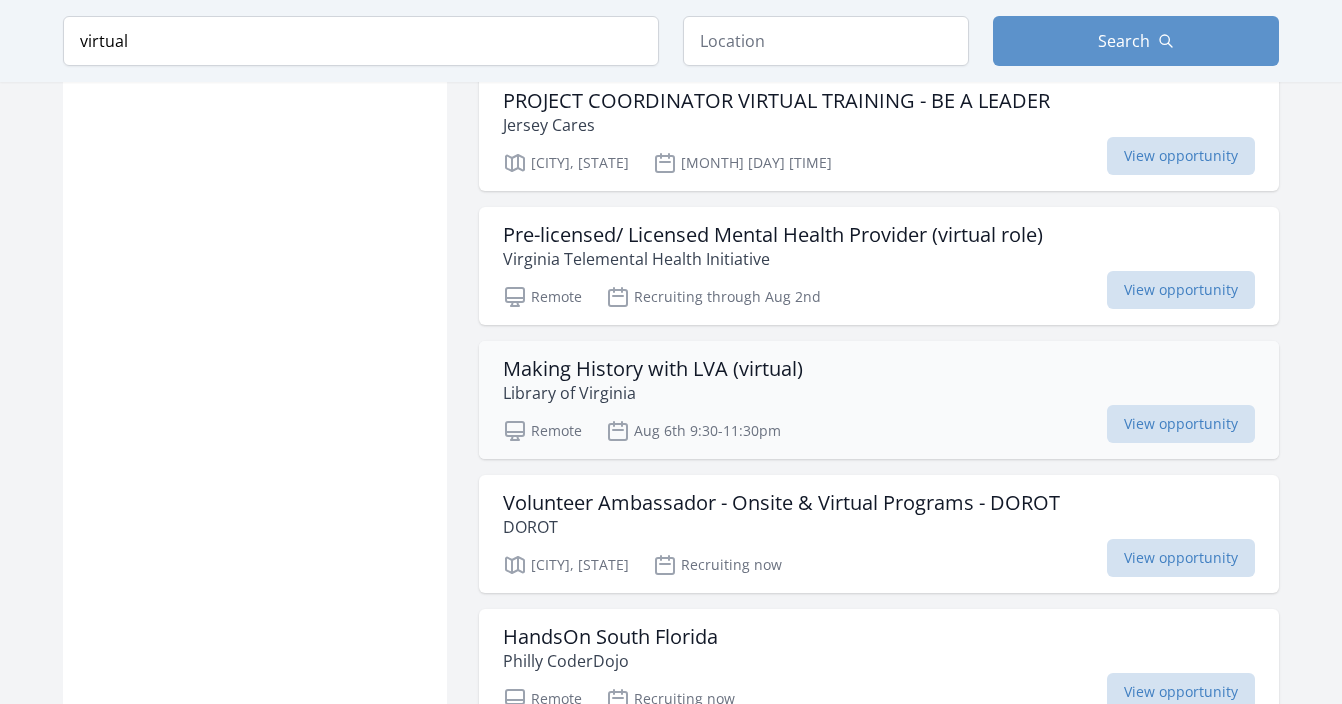 click on "Library of Virginia" at bounding box center (653, 393) 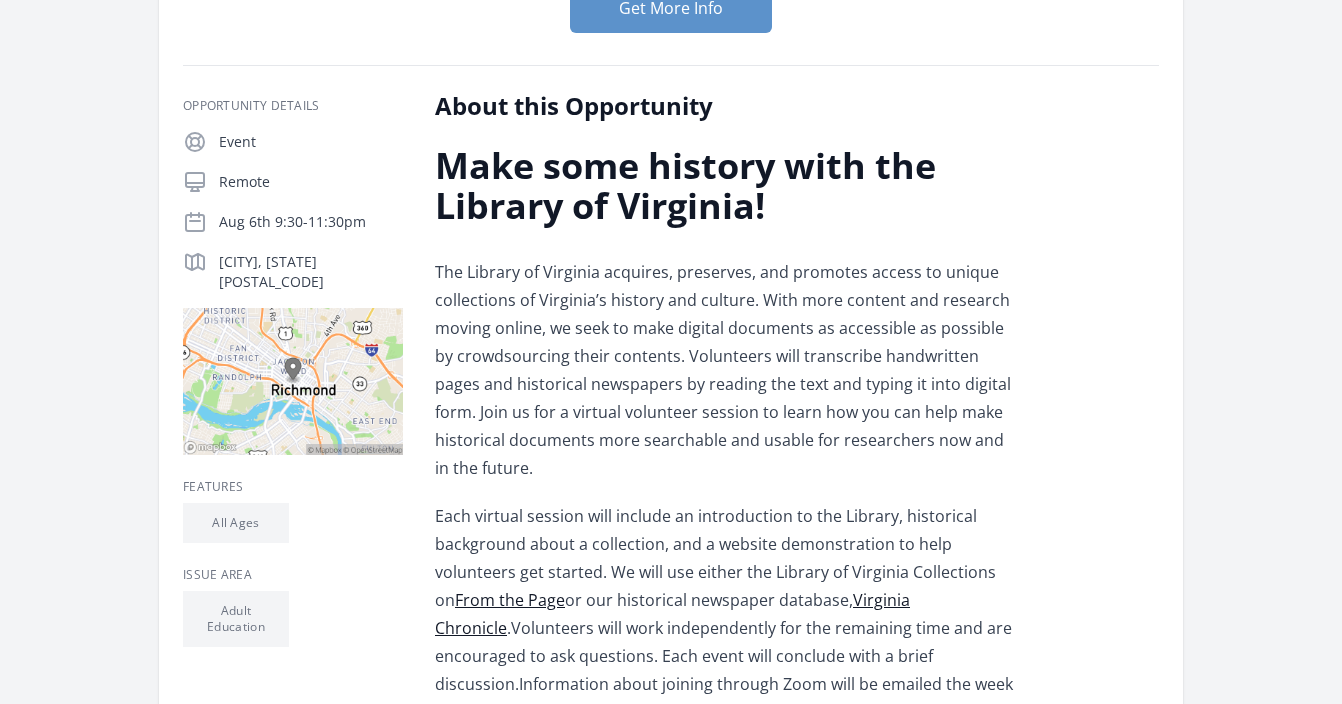 scroll, scrollTop: 434, scrollLeft: 0, axis: vertical 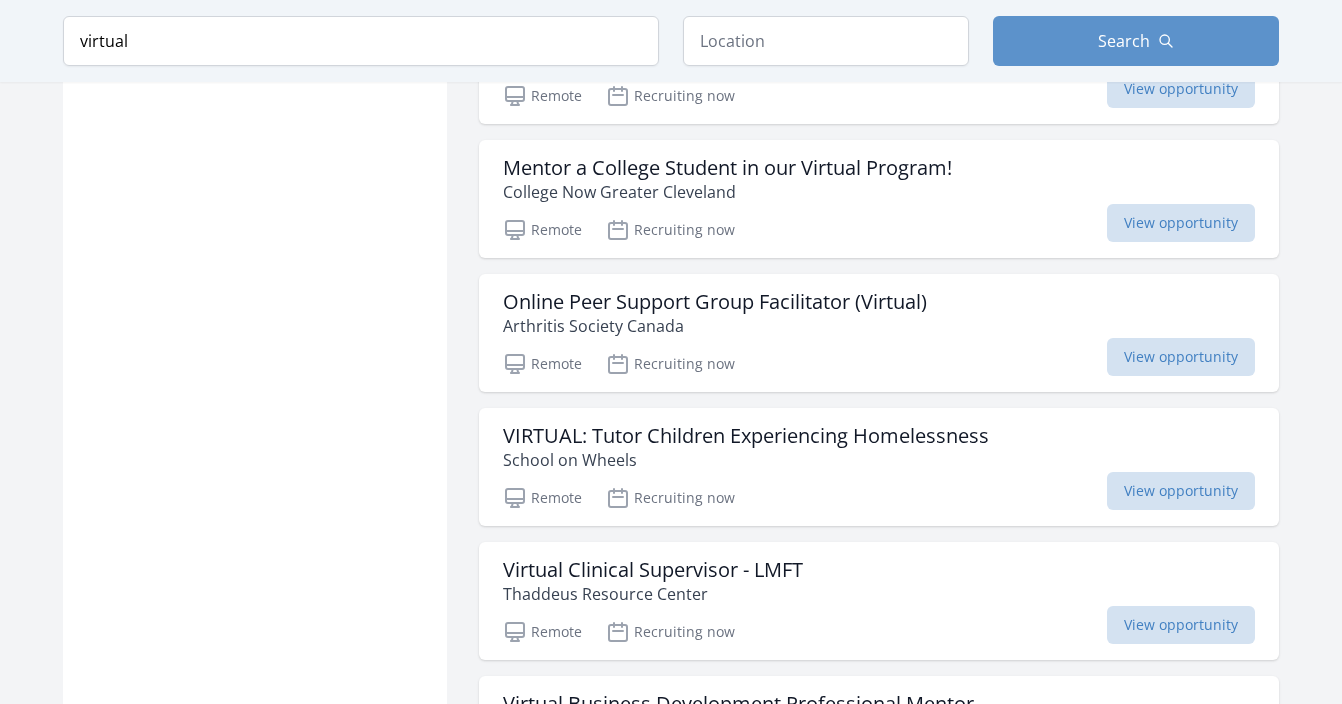 click on "Keyword
virtual
Location
Search" at bounding box center [671, 41] 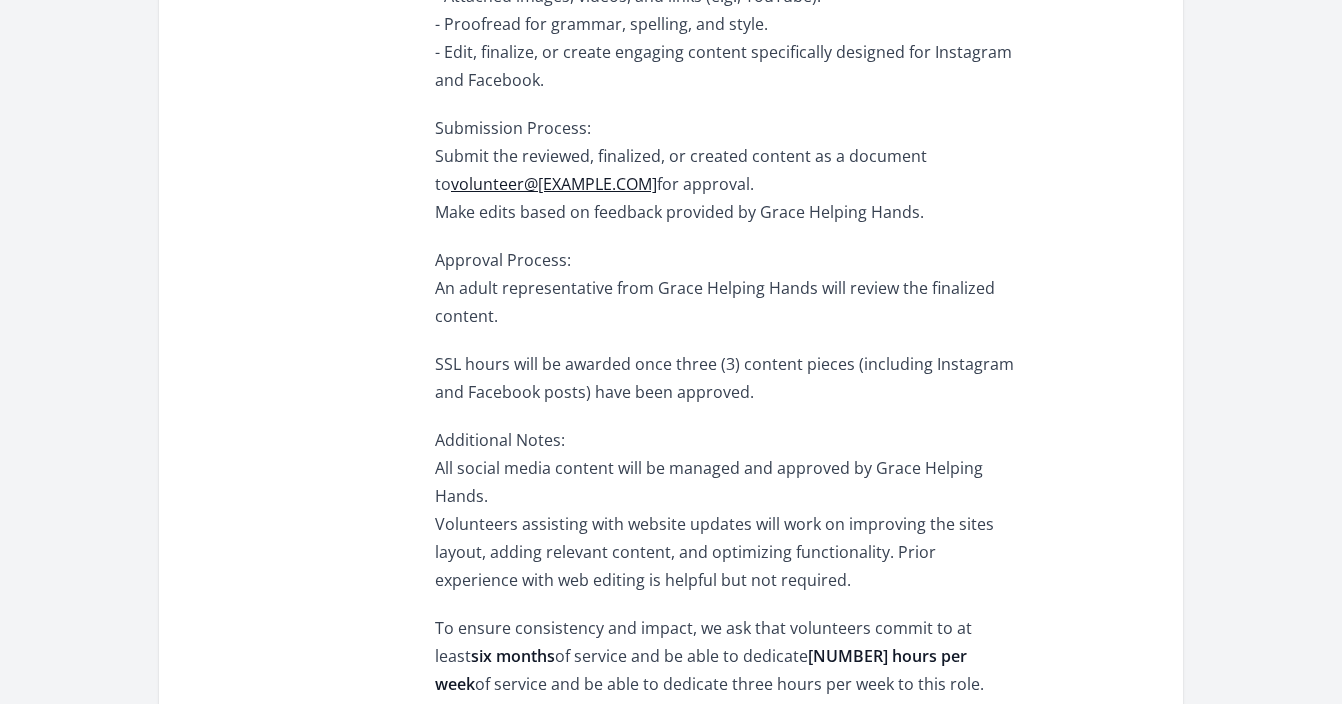 scroll, scrollTop: 197, scrollLeft: 0, axis: vertical 